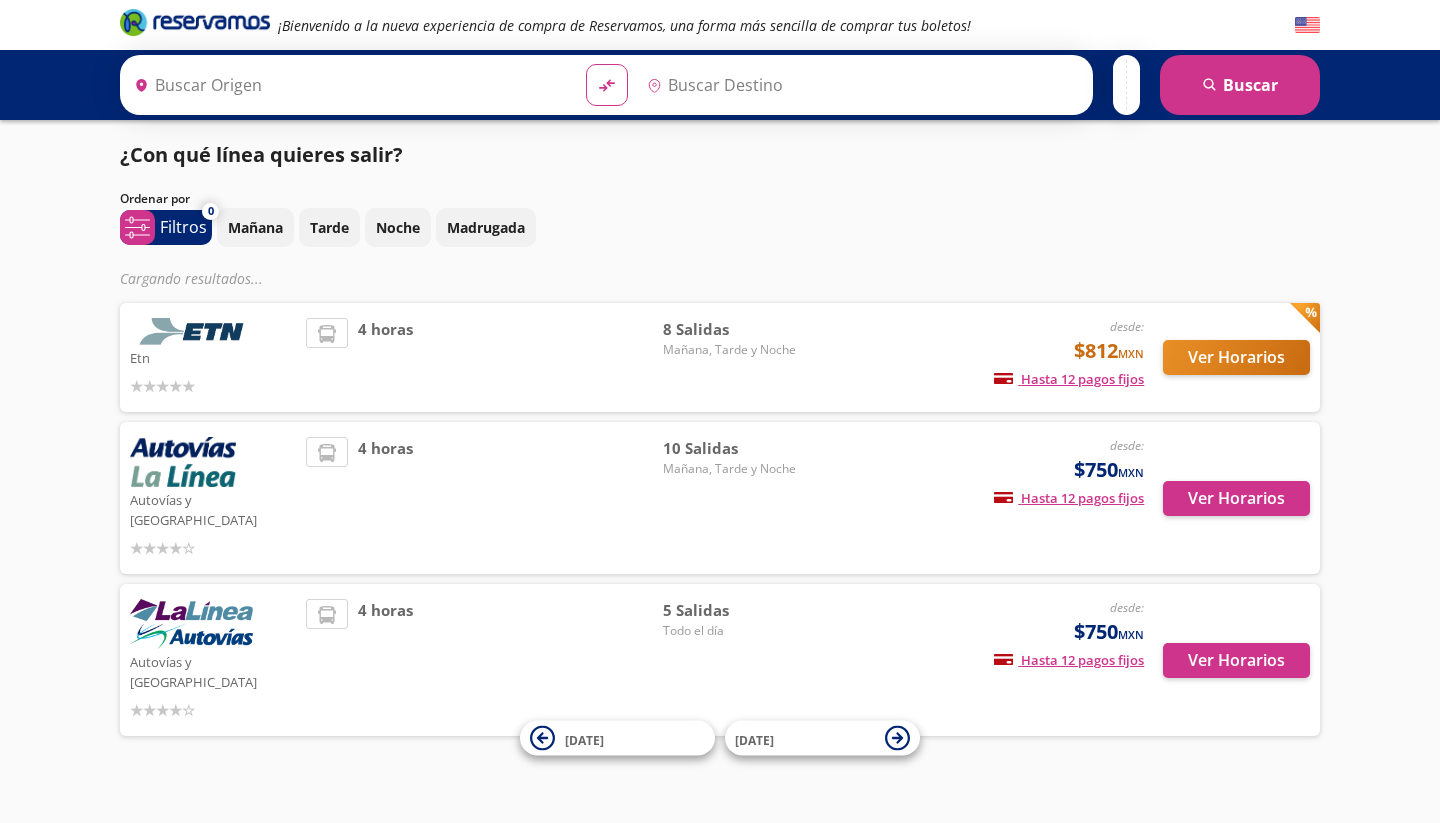 scroll, scrollTop: 0, scrollLeft: 0, axis: both 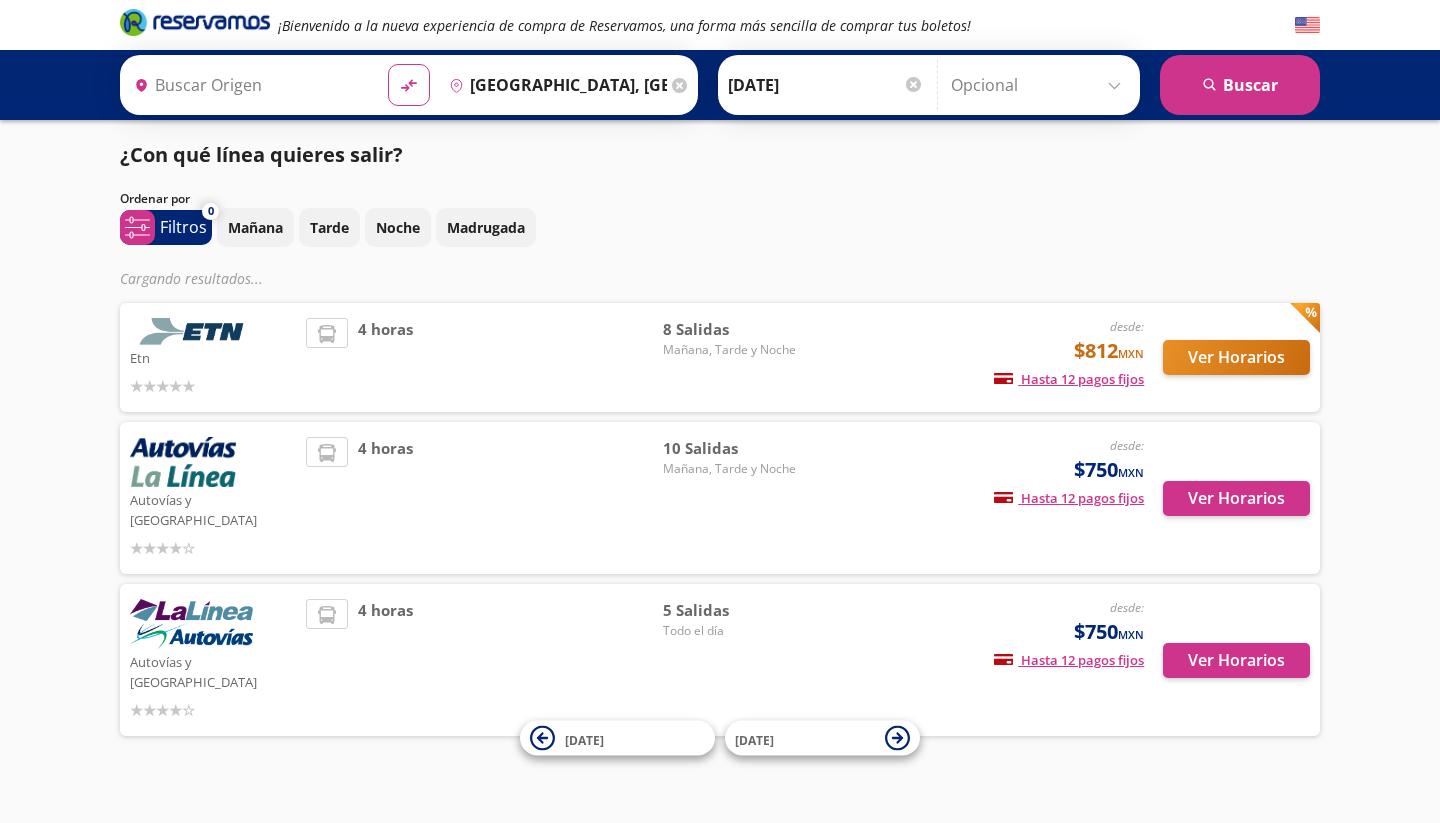 type on "[GEOGRAPHIC_DATA], [GEOGRAPHIC_DATA]" 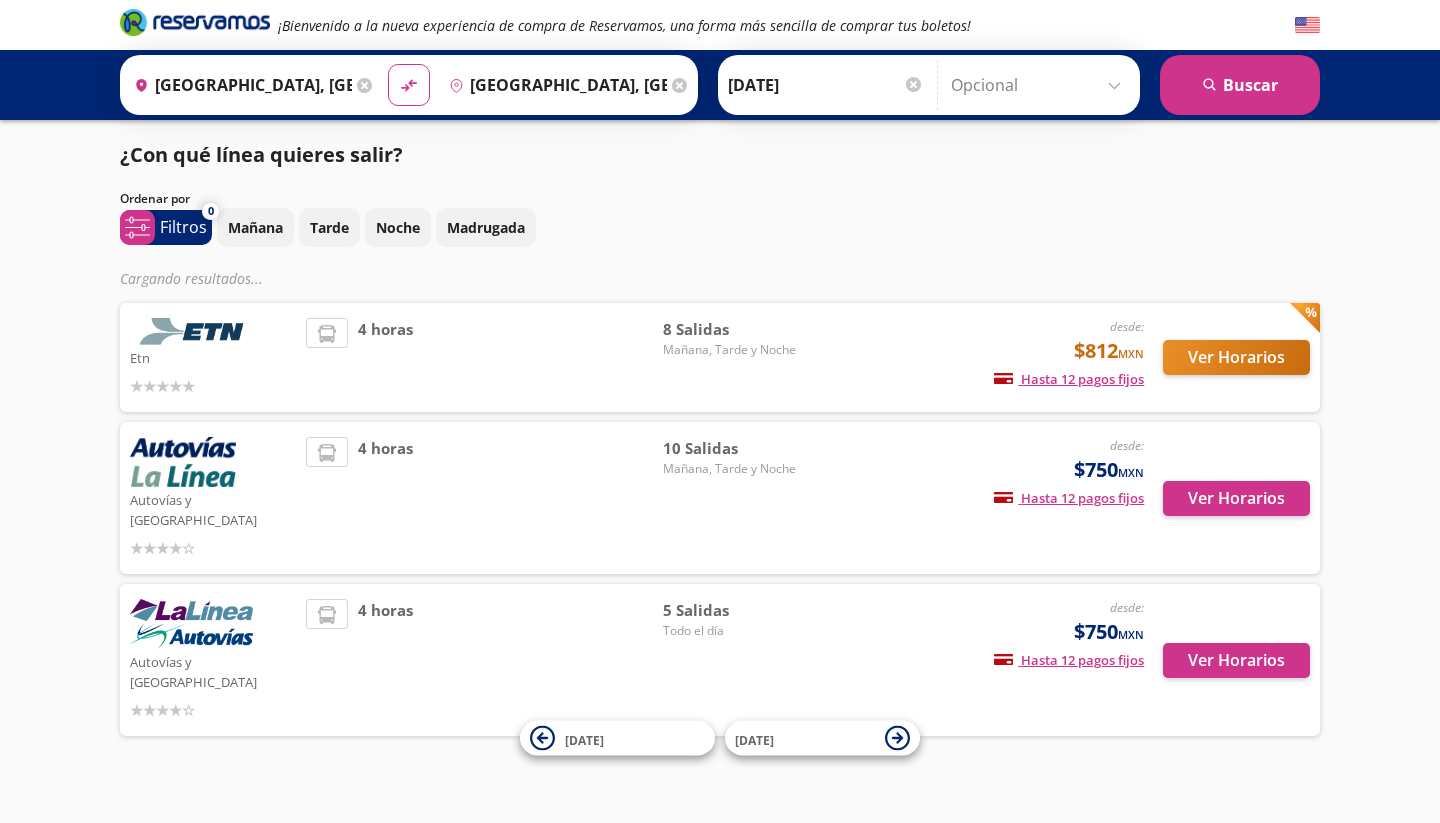 click on "Ver Horarios" at bounding box center (1236, 357) 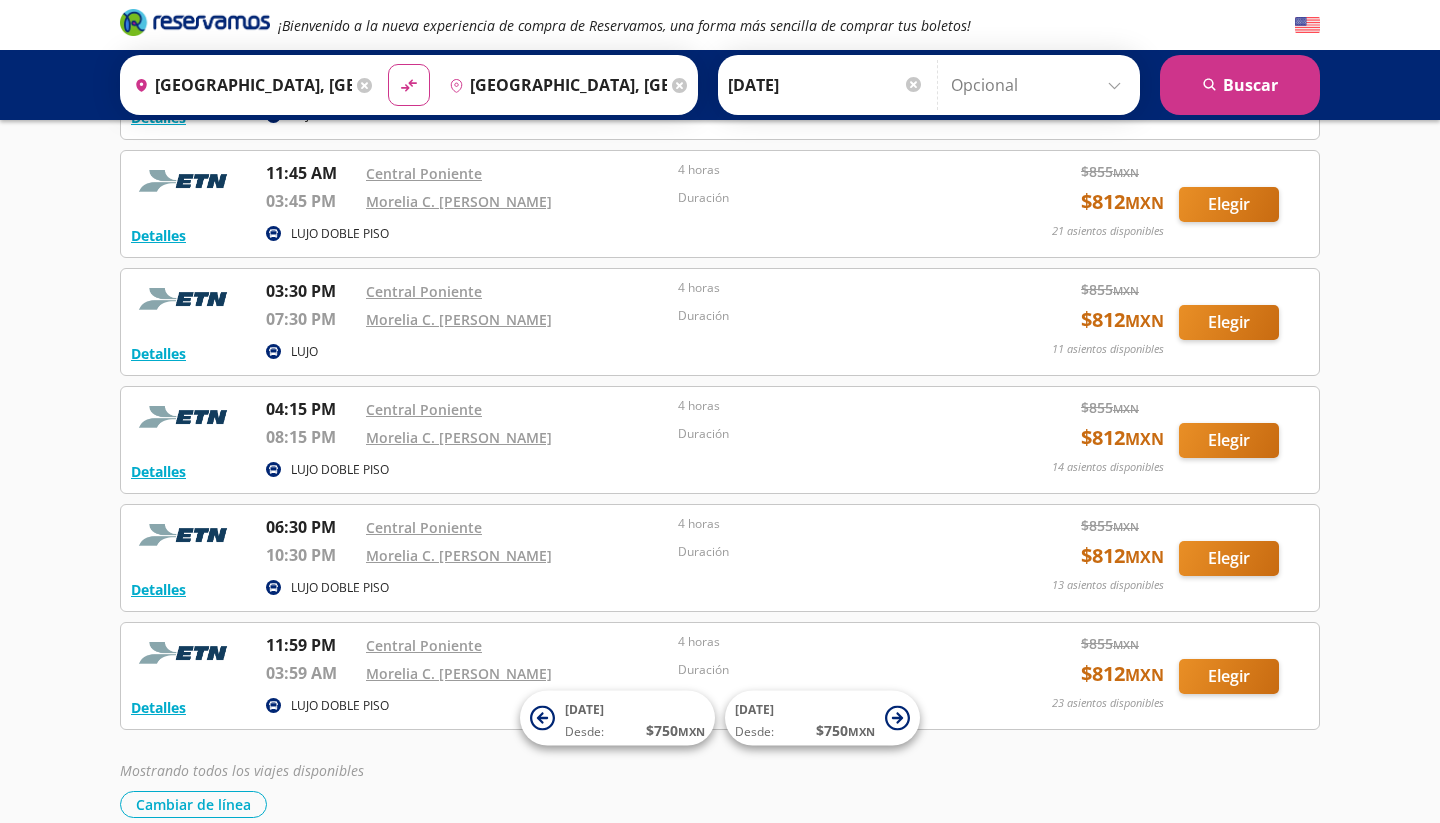 scroll, scrollTop: 423, scrollLeft: 0, axis: vertical 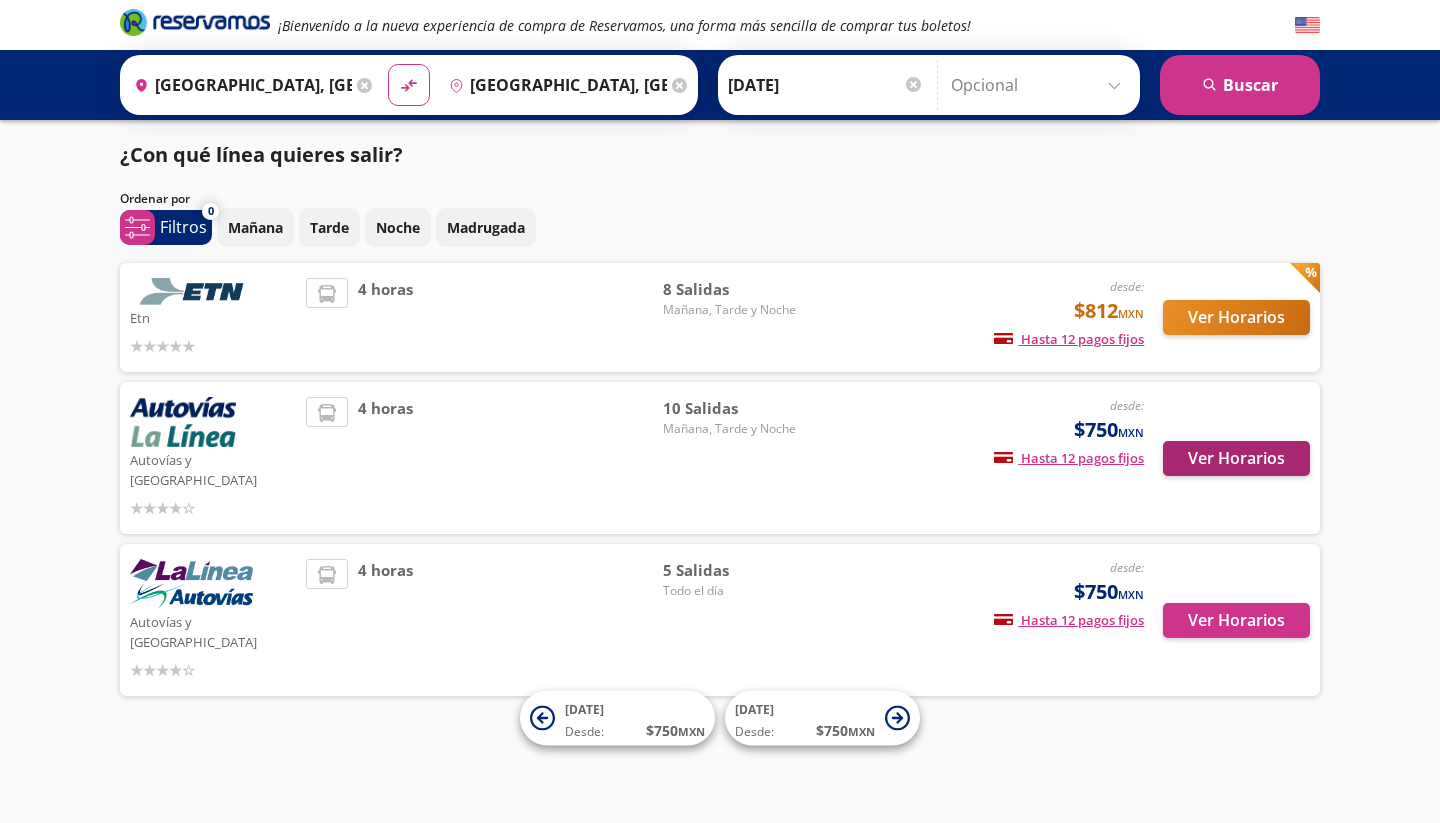 click on "Ver Horarios" at bounding box center (1236, 458) 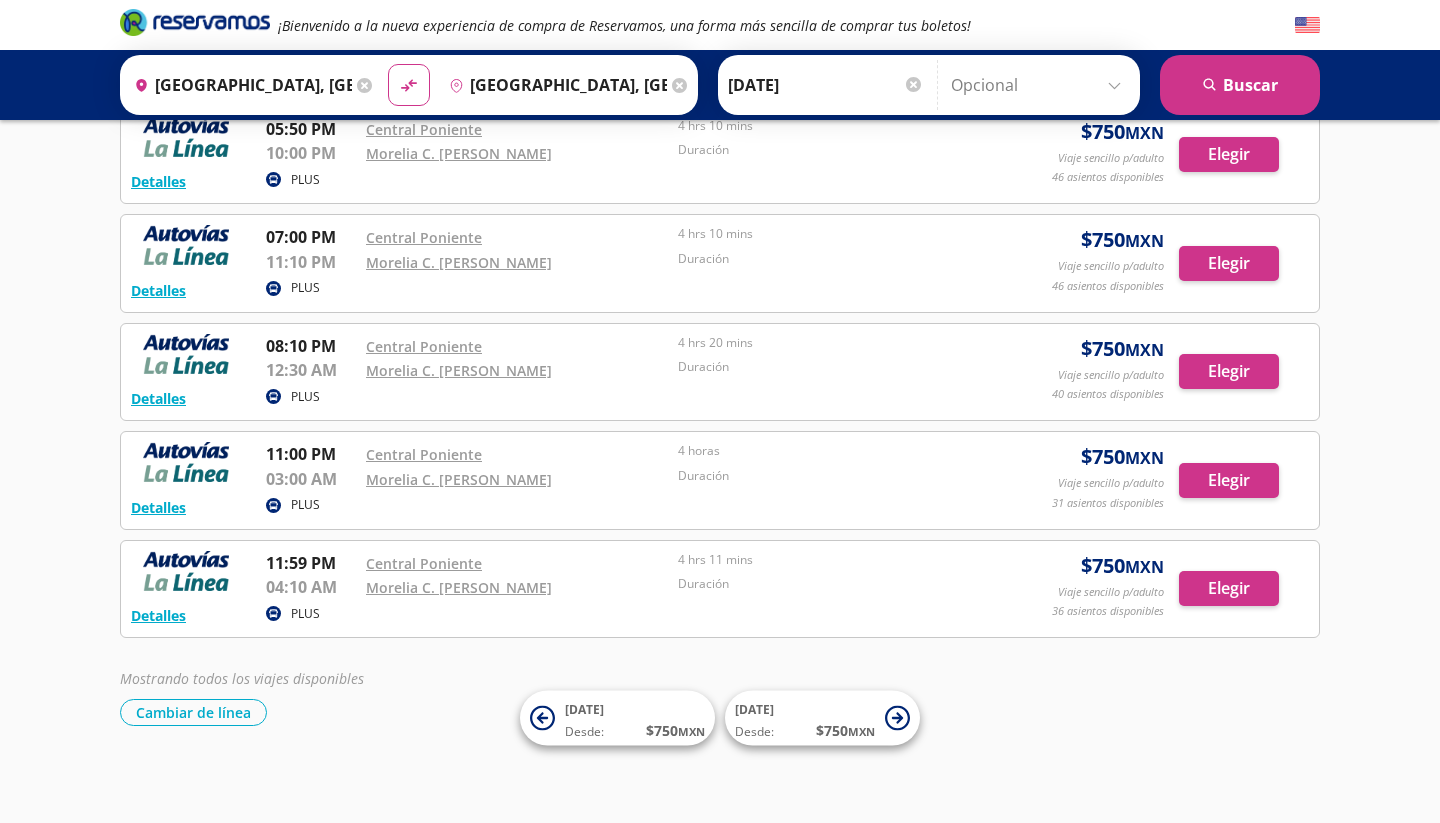 scroll, scrollTop: 665, scrollLeft: 0, axis: vertical 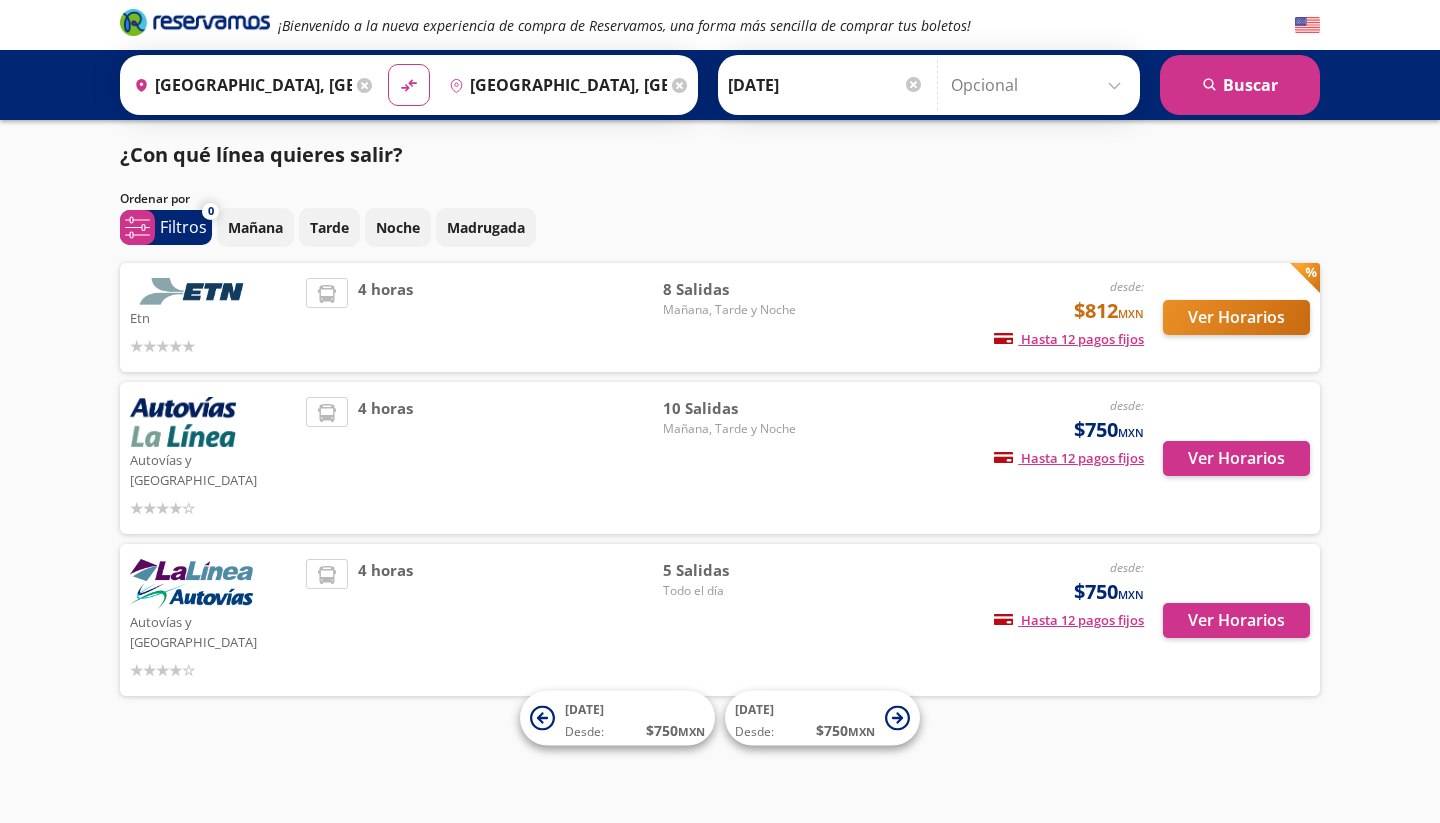 click on "4 horas" at bounding box center [484, 620] 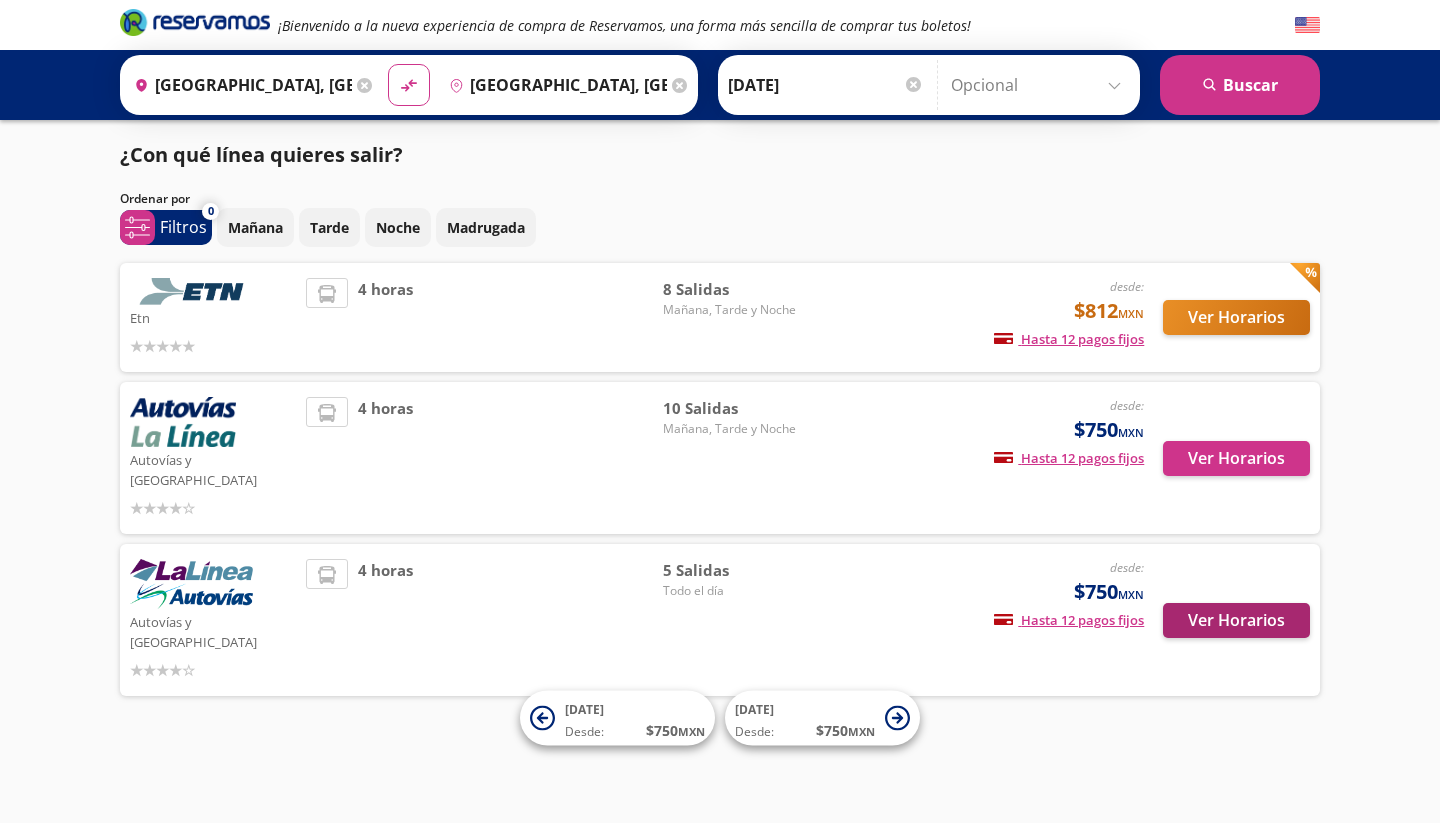 click on "Ver Horarios" at bounding box center [1236, 620] 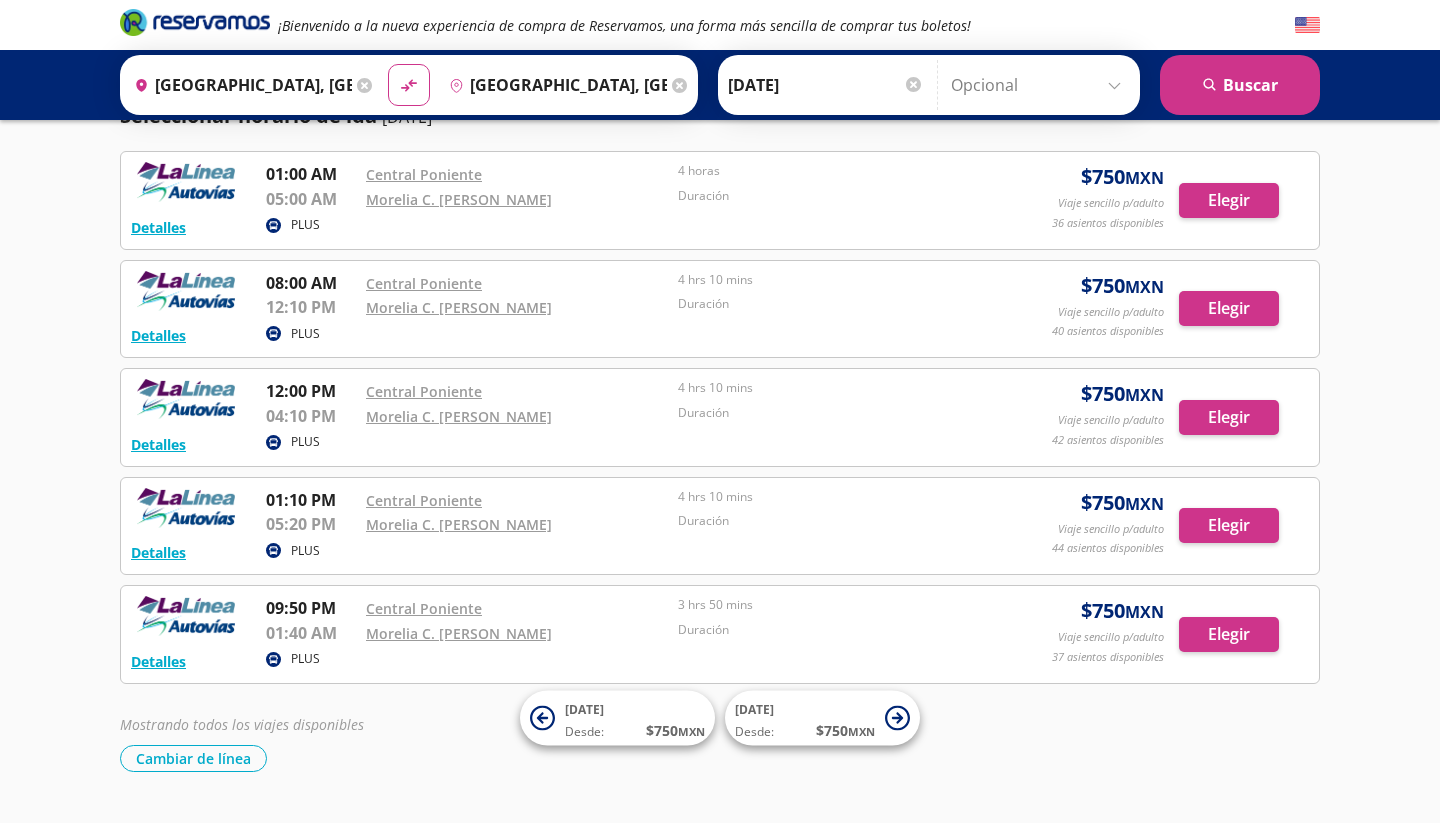 scroll, scrollTop: 74, scrollLeft: 0, axis: vertical 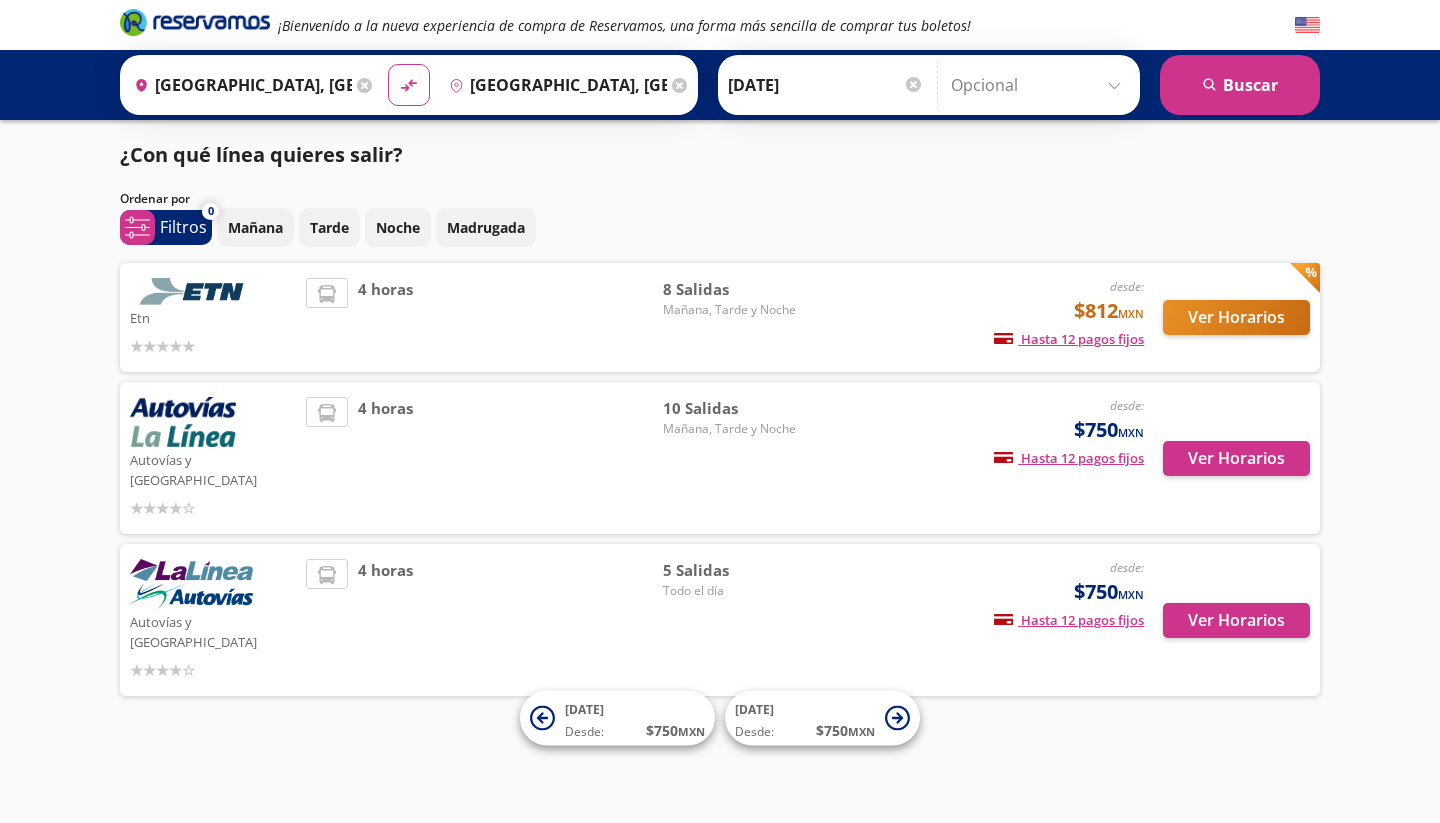 click on "Ver Horarios" at bounding box center (1236, 317) 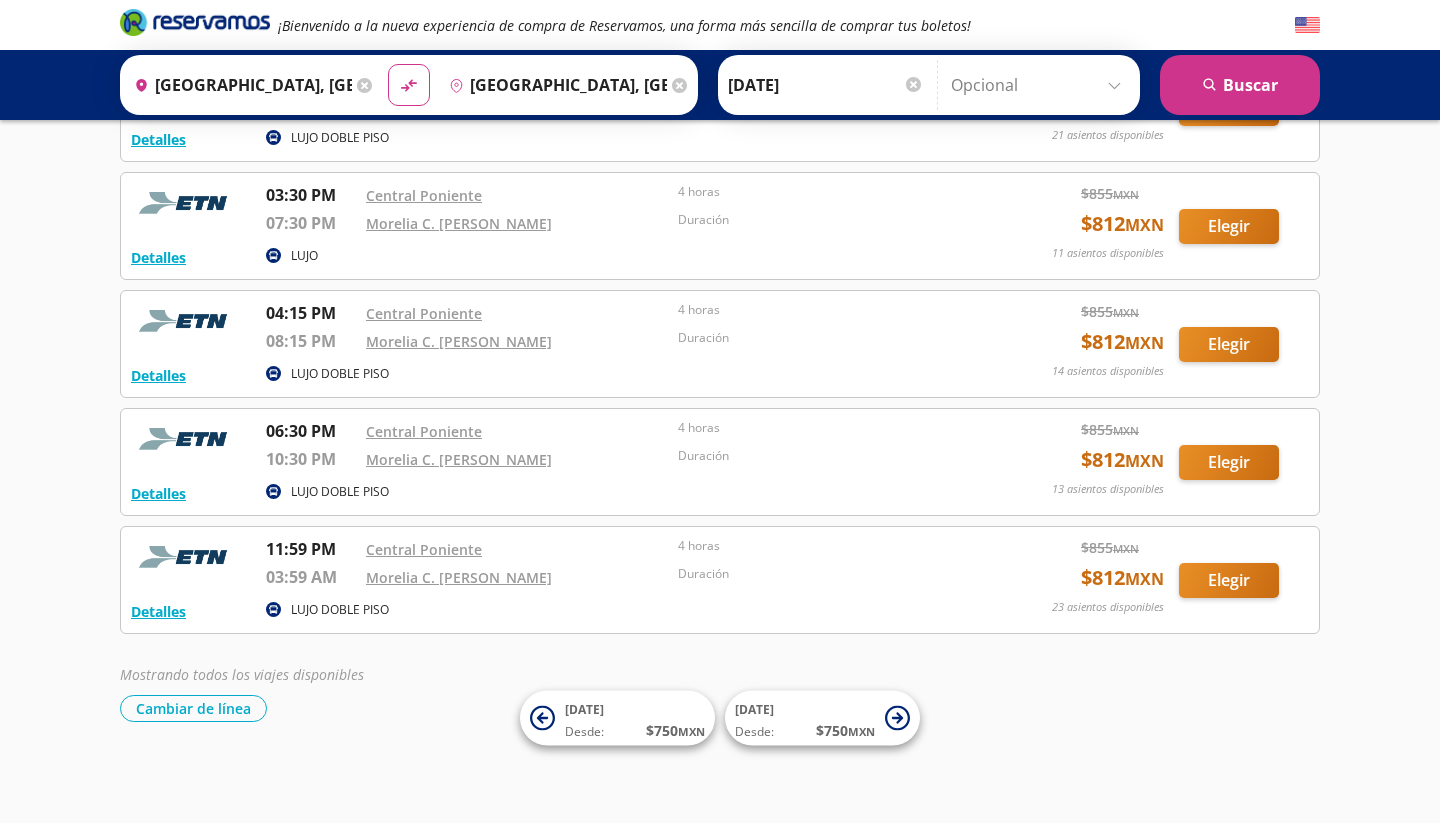 scroll, scrollTop: 529, scrollLeft: 0, axis: vertical 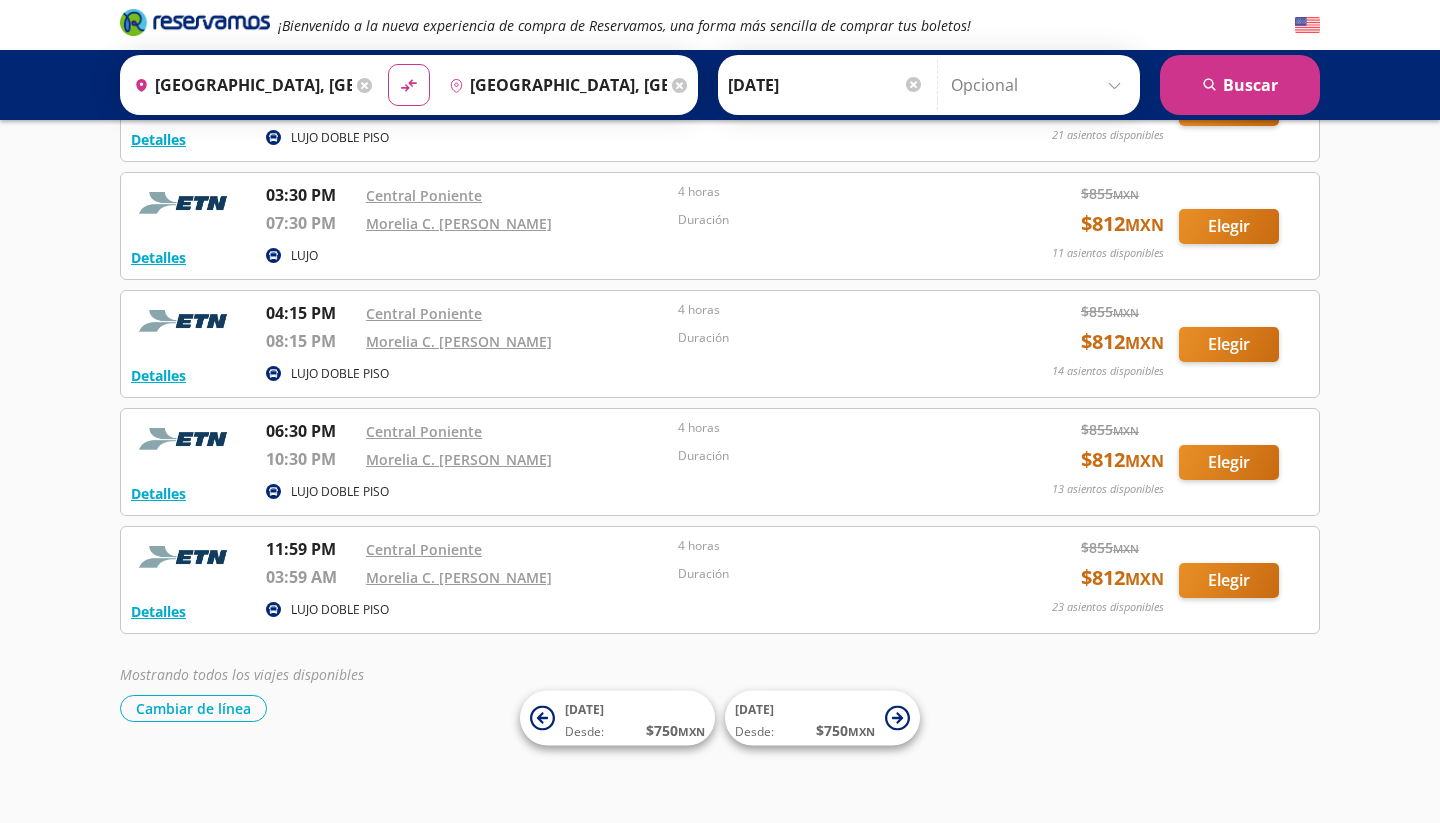 click on "Elegir" at bounding box center (1229, 462) 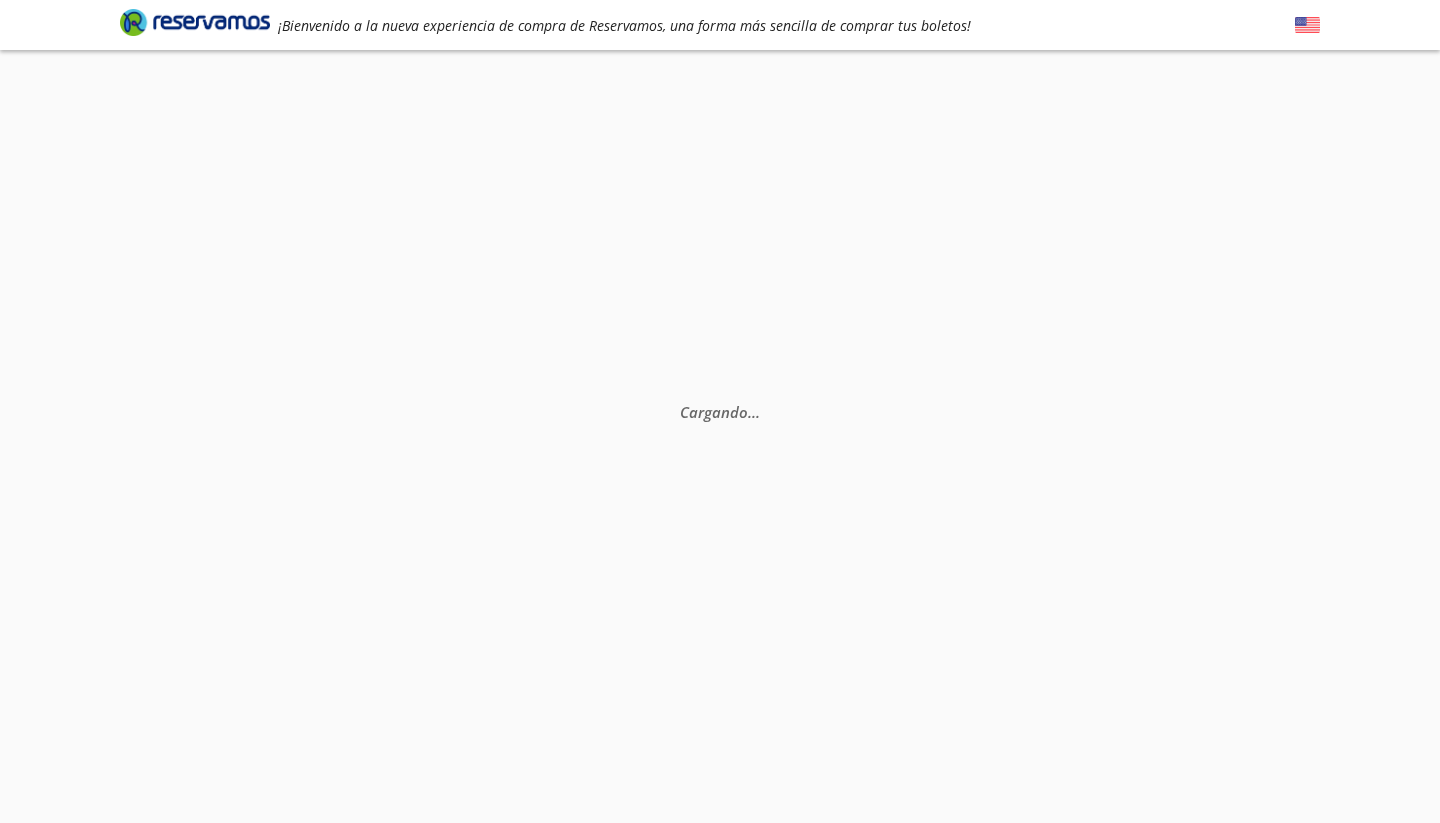 scroll, scrollTop: 0, scrollLeft: 0, axis: both 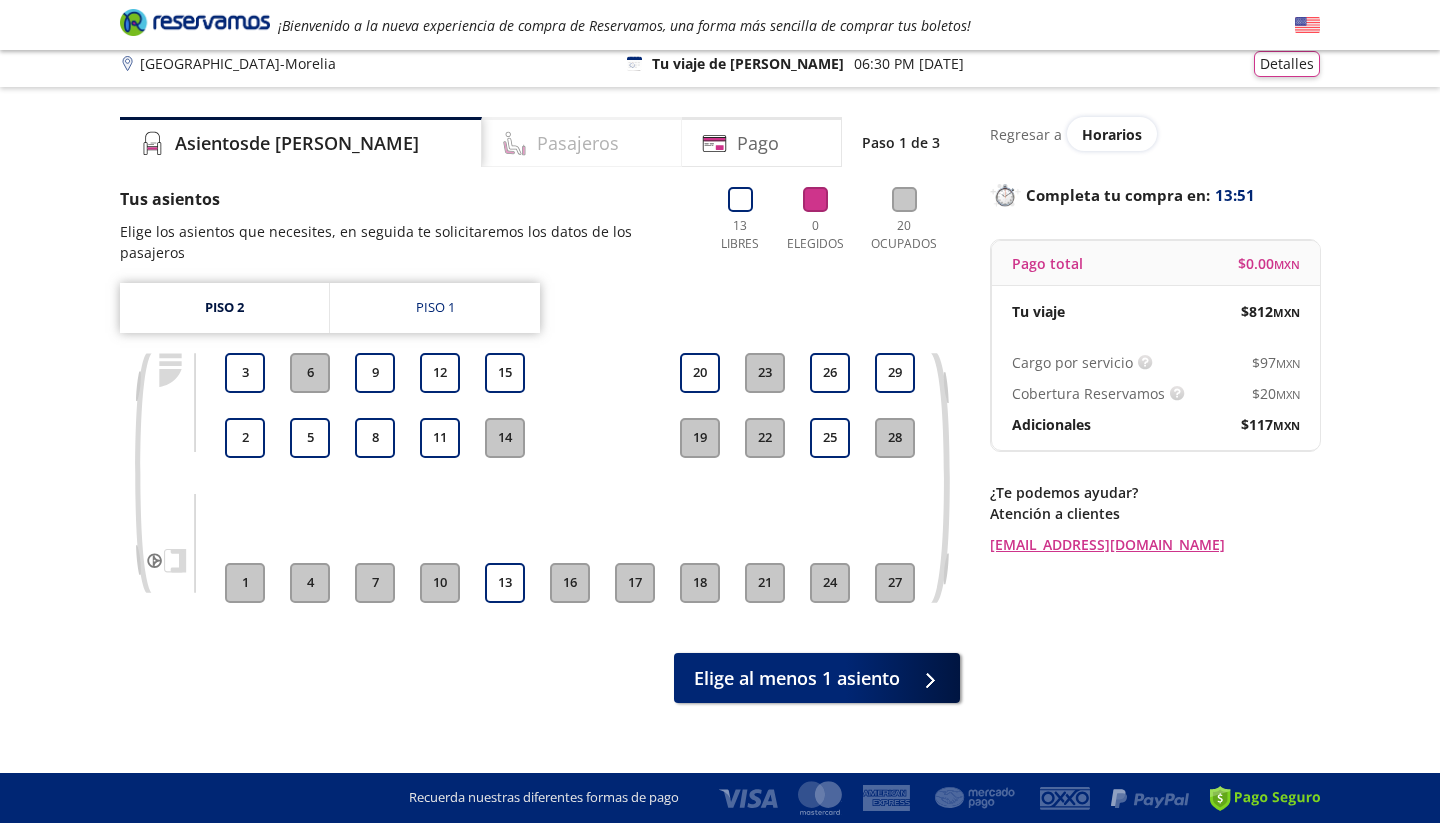 click on "Pasajeros" at bounding box center [578, 143] 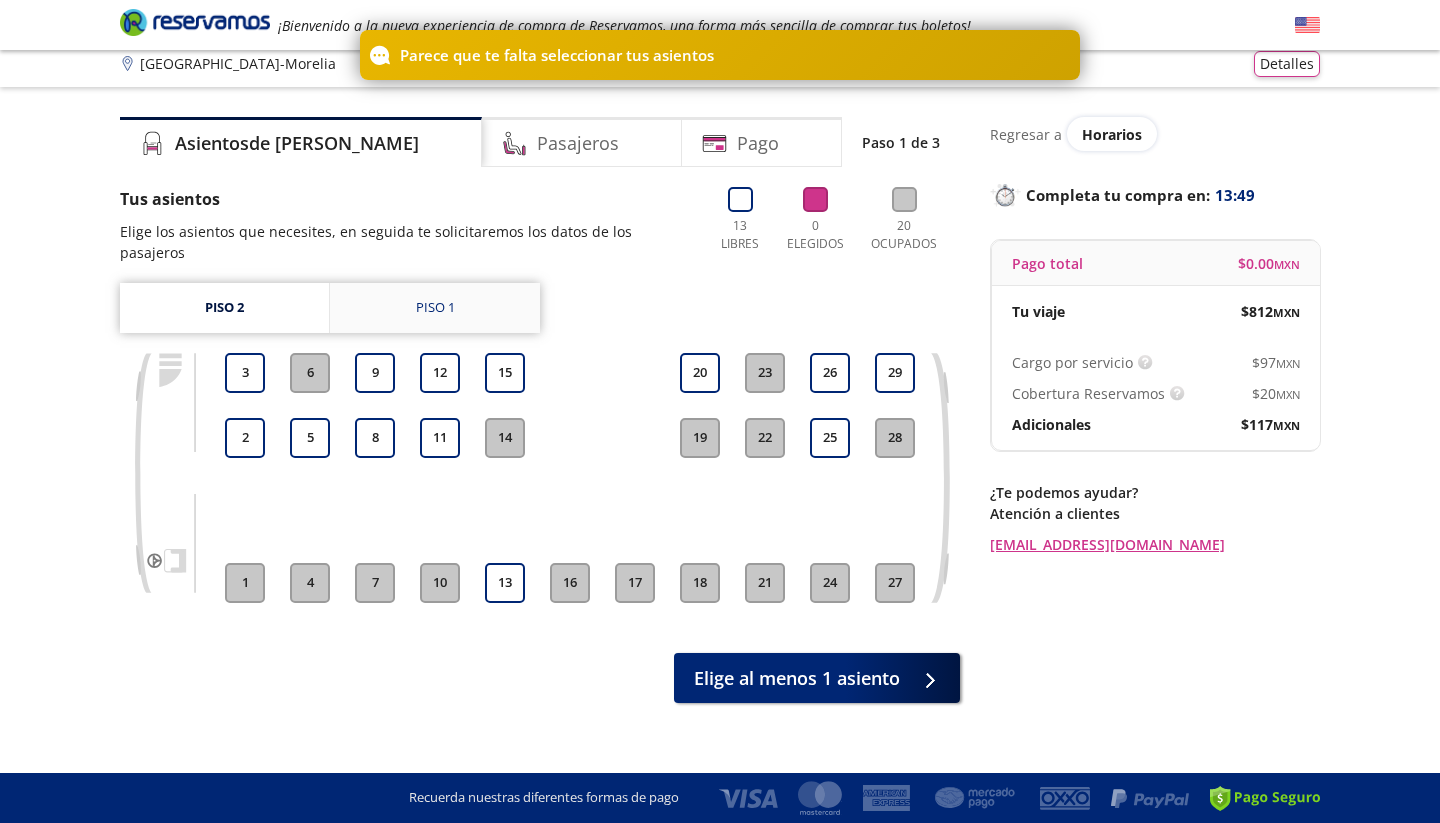 click on "Piso 1" at bounding box center (435, 308) 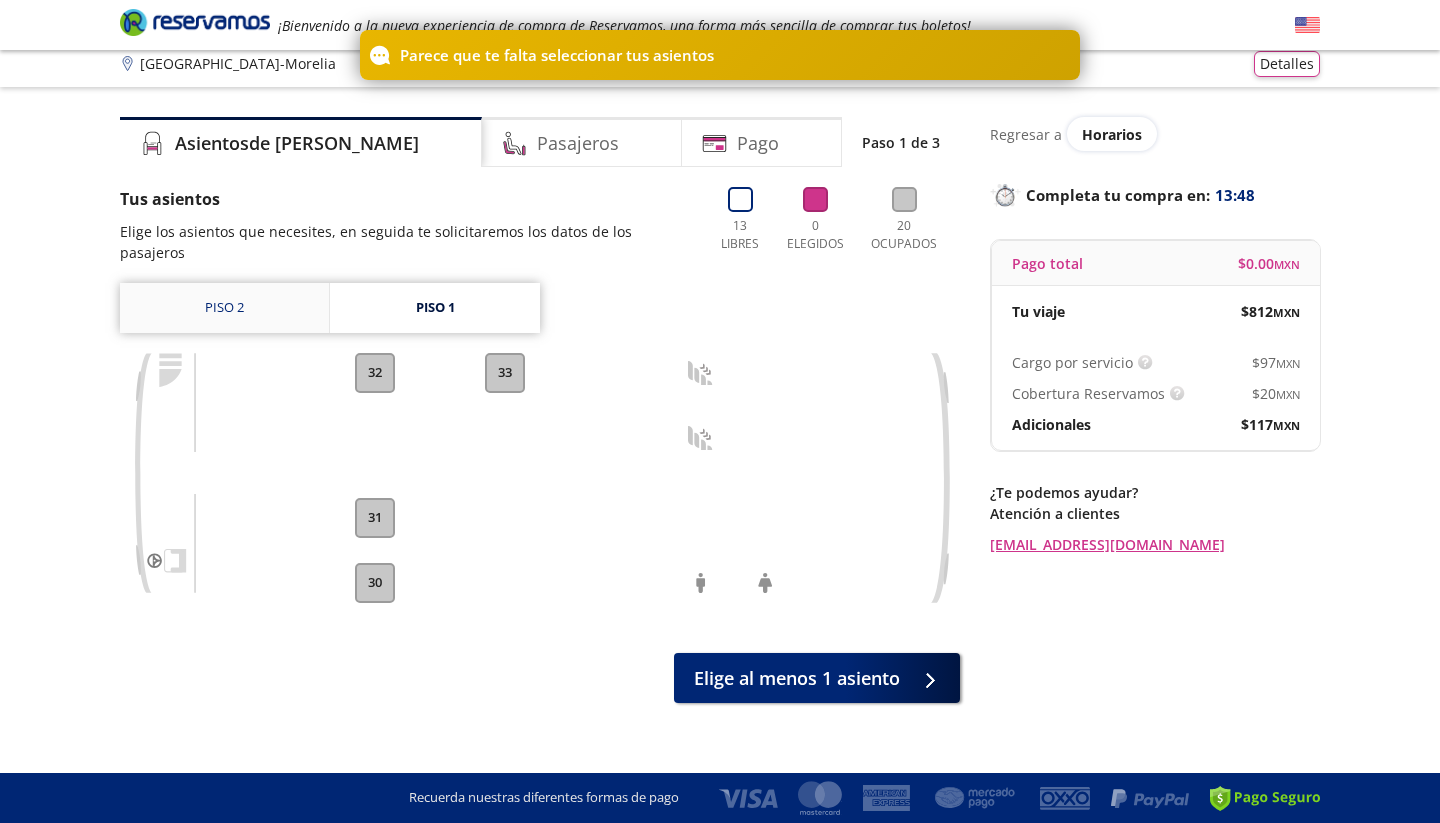 click on "Piso 2" at bounding box center (224, 308) 